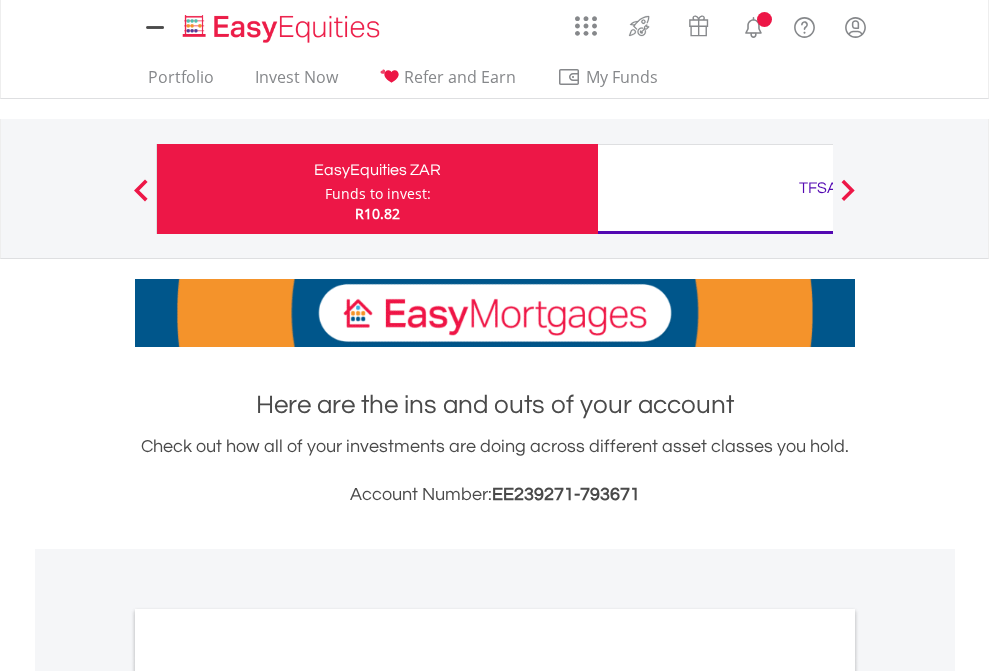 scroll, scrollTop: 0, scrollLeft: 0, axis: both 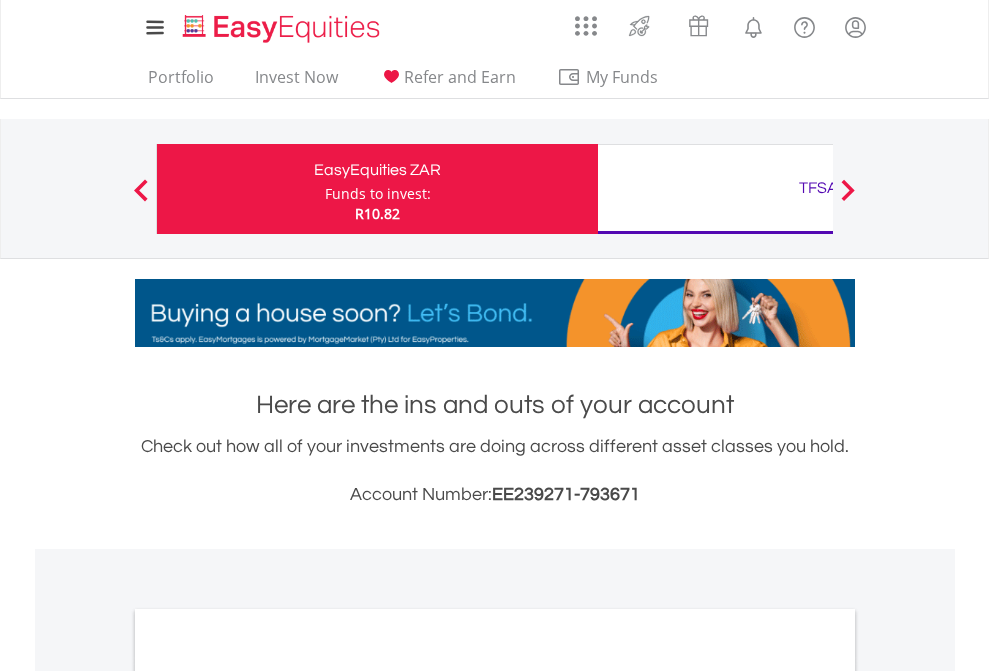 click on "Funds to invest:" at bounding box center (378, 194) 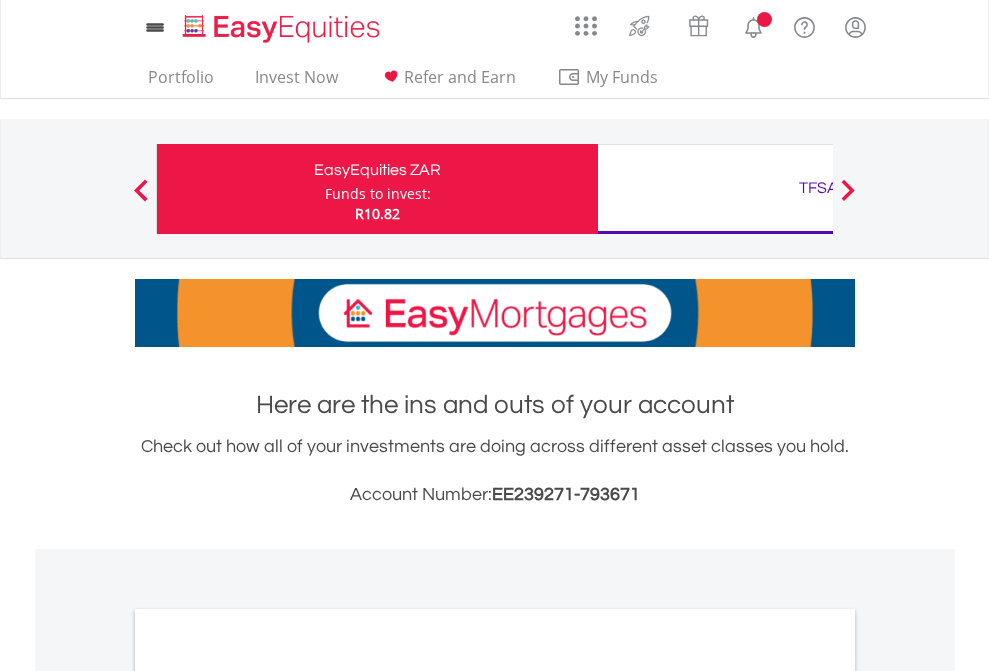 scroll, scrollTop: 0, scrollLeft: 0, axis: both 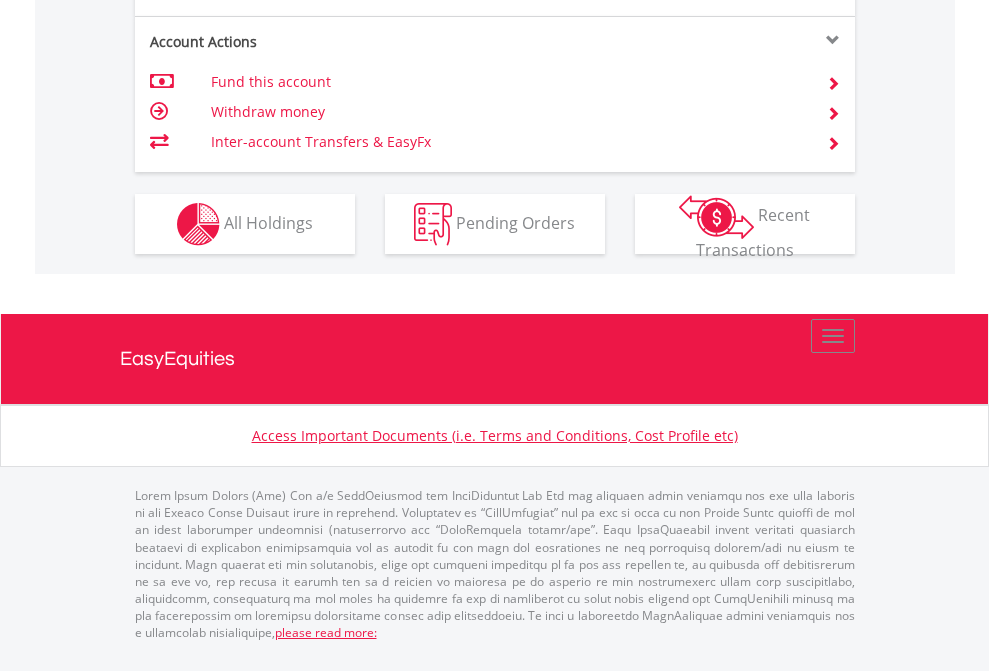 click on "Investment types" at bounding box center [706, -337] 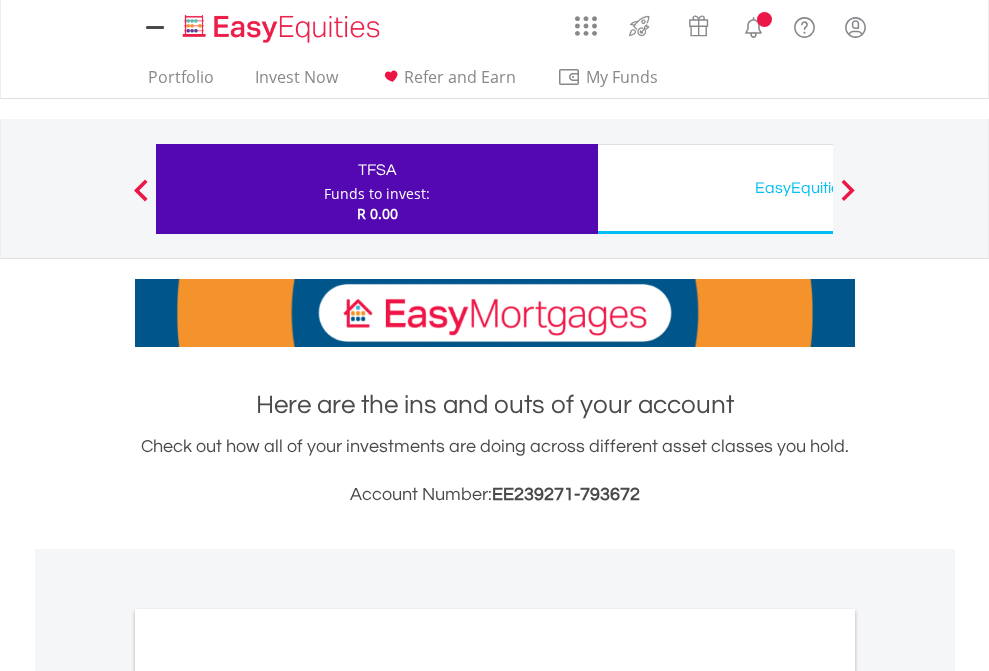 scroll, scrollTop: 0, scrollLeft: 0, axis: both 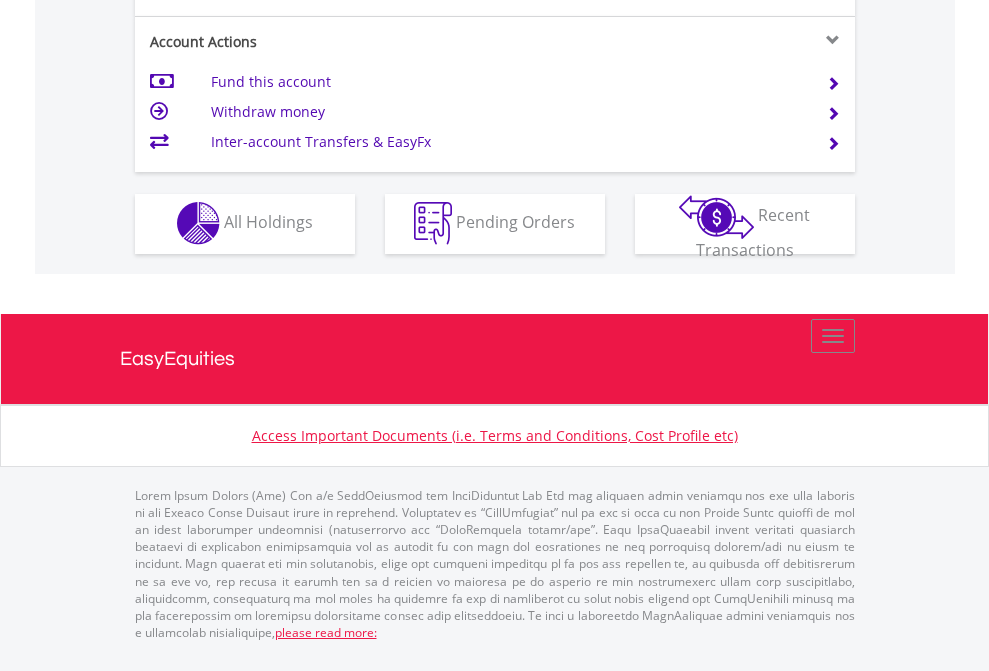 click on "Investment types" at bounding box center (706, -353) 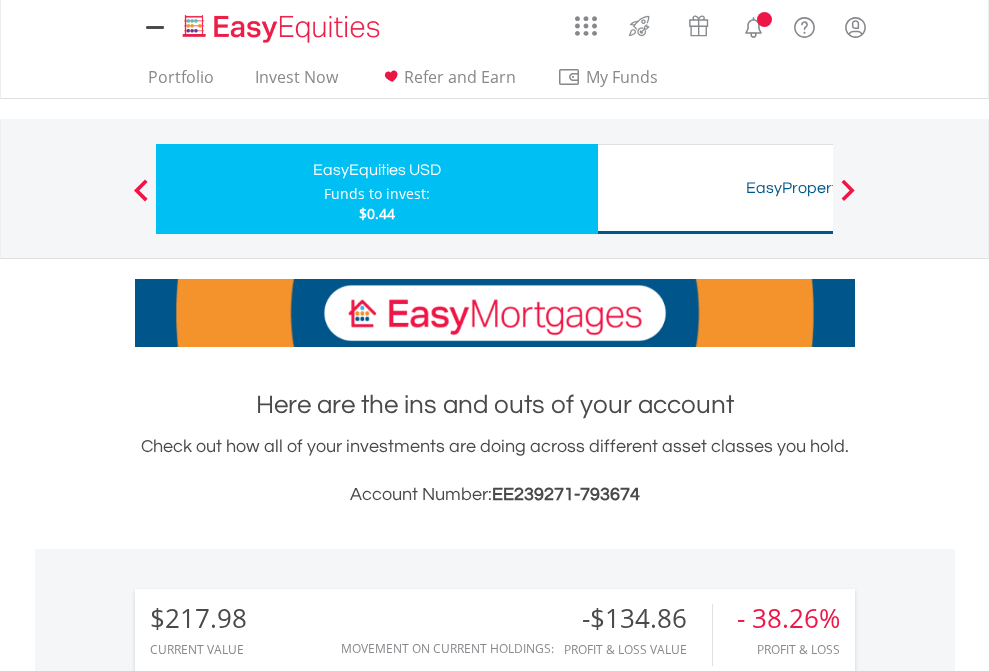 scroll, scrollTop: 0, scrollLeft: 0, axis: both 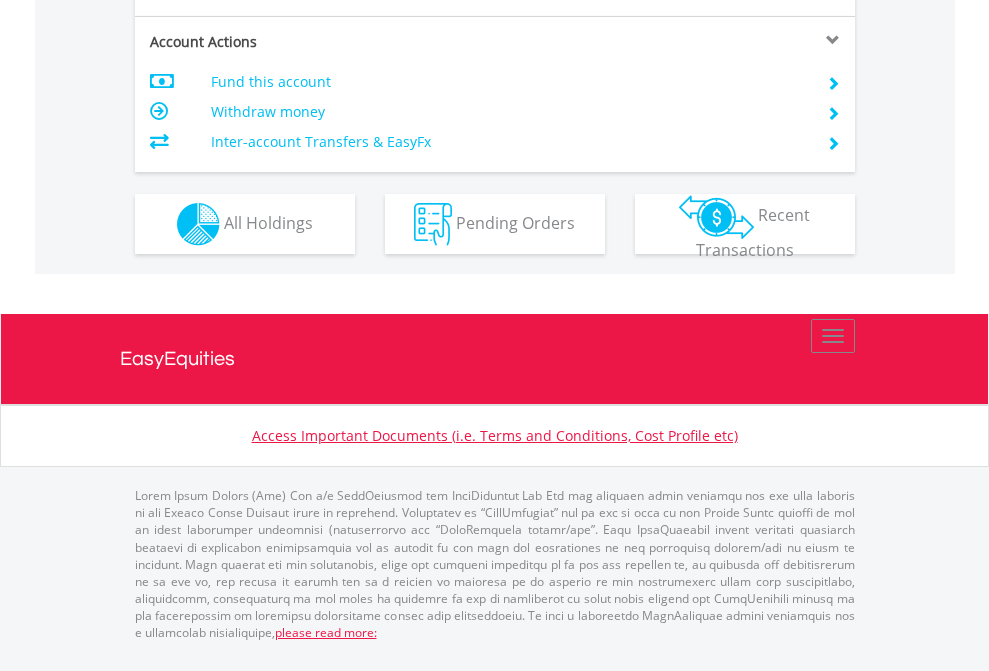 click on "Investment types" at bounding box center [706, -337] 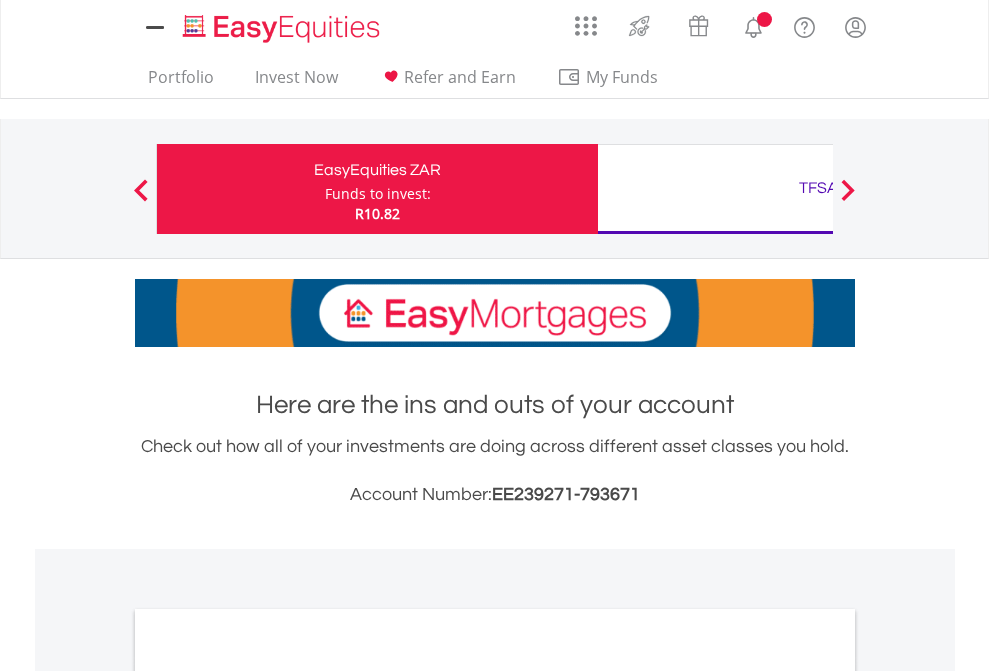 scroll, scrollTop: 0, scrollLeft: 0, axis: both 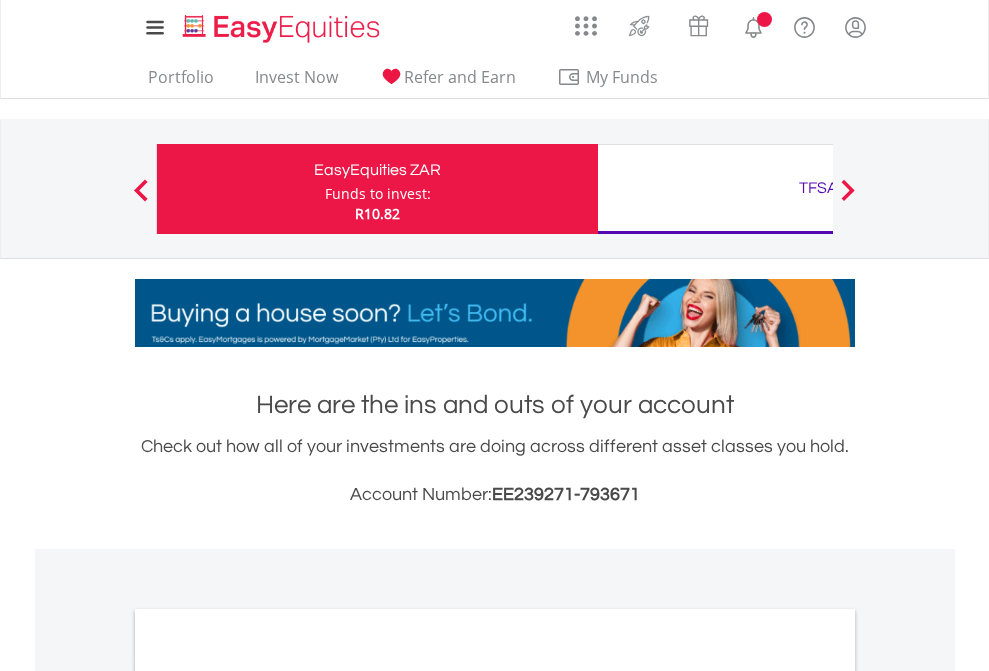 click on "All Holdings" at bounding box center (268, 1096) 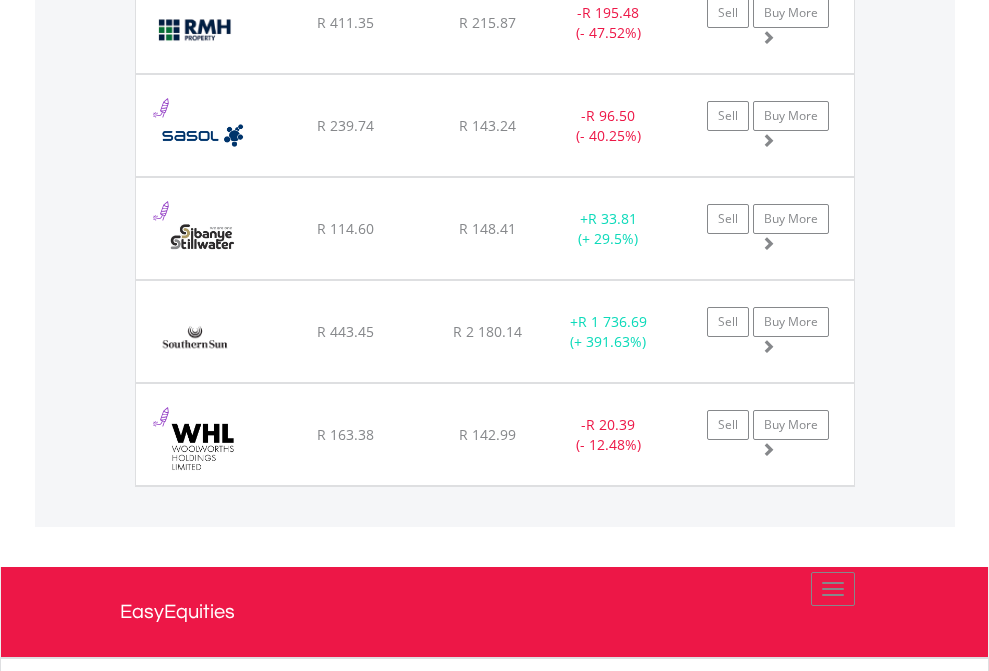scroll, scrollTop: 144, scrollLeft: 0, axis: vertical 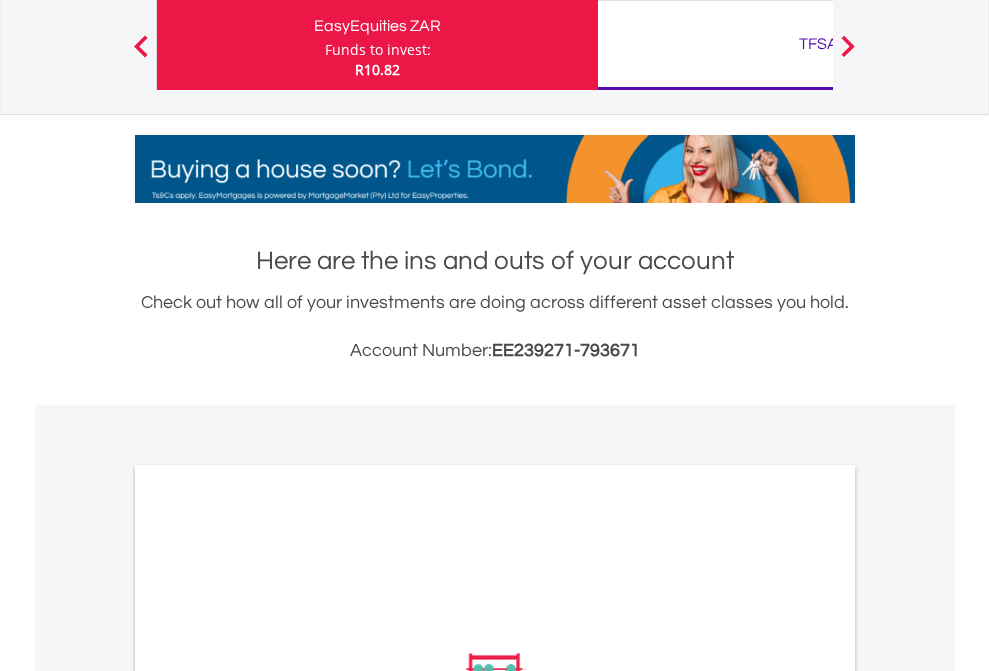 click on "TFSA" at bounding box center [818, 44] 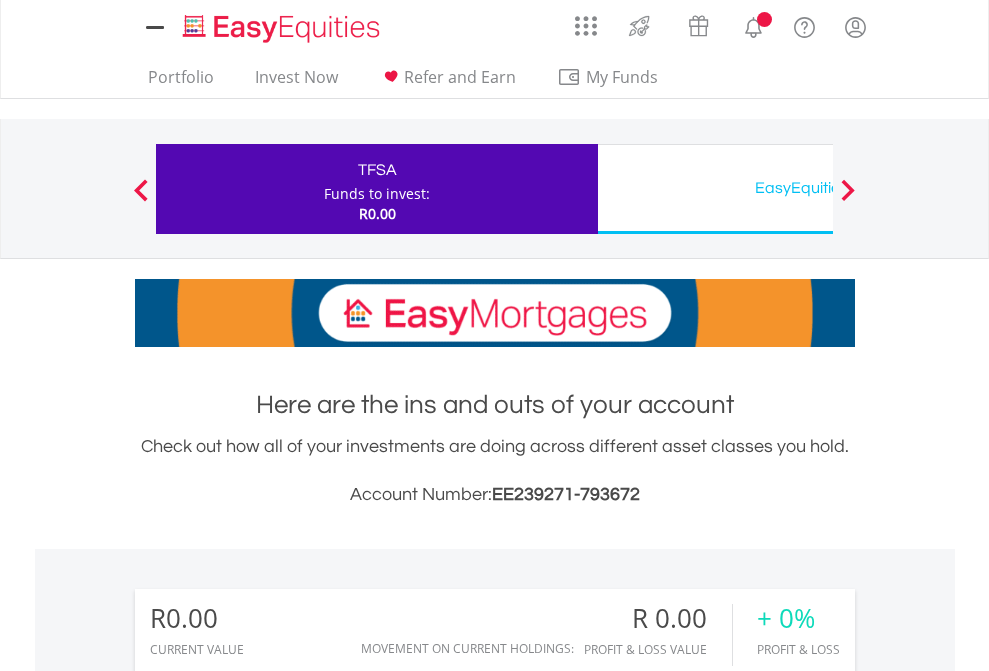 scroll, scrollTop: 1486, scrollLeft: 0, axis: vertical 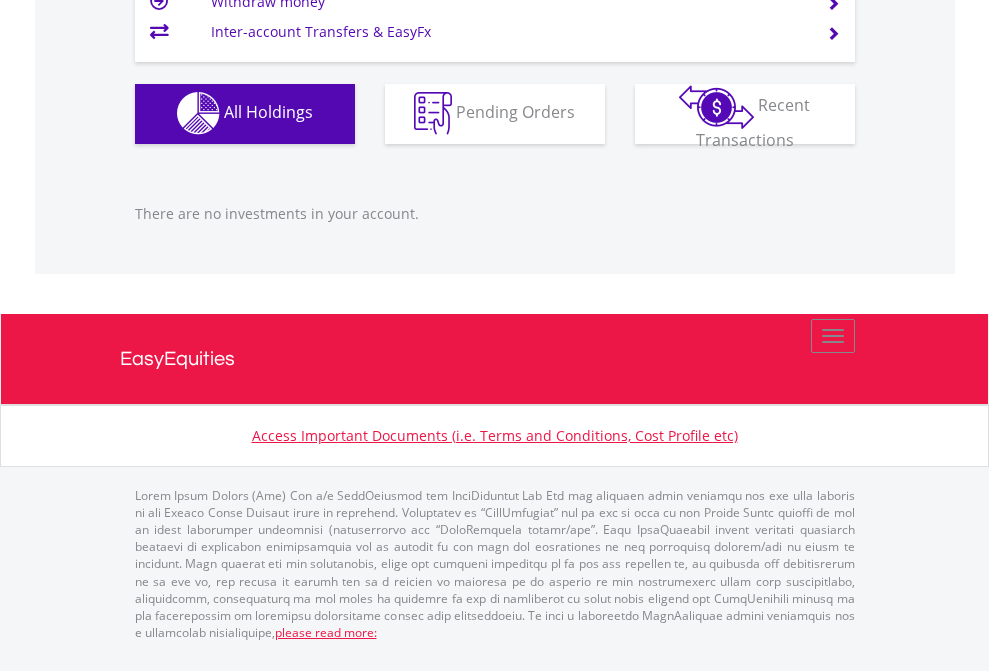 click on "EasyEquities USD" at bounding box center (818, -1142) 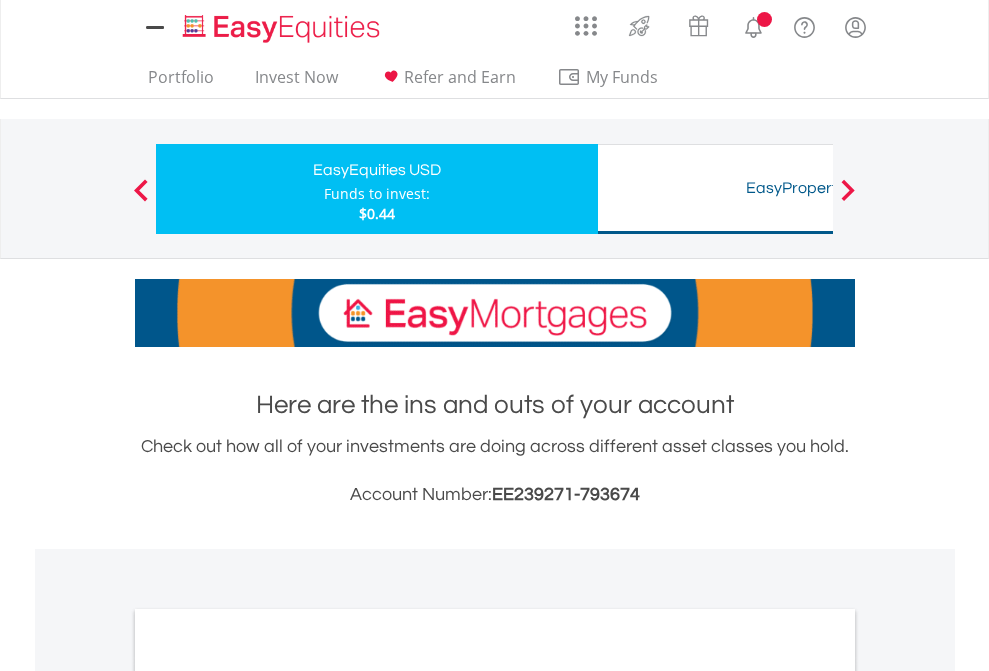scroll, scrollTop: 0, scrollLeft: 0, axis: both 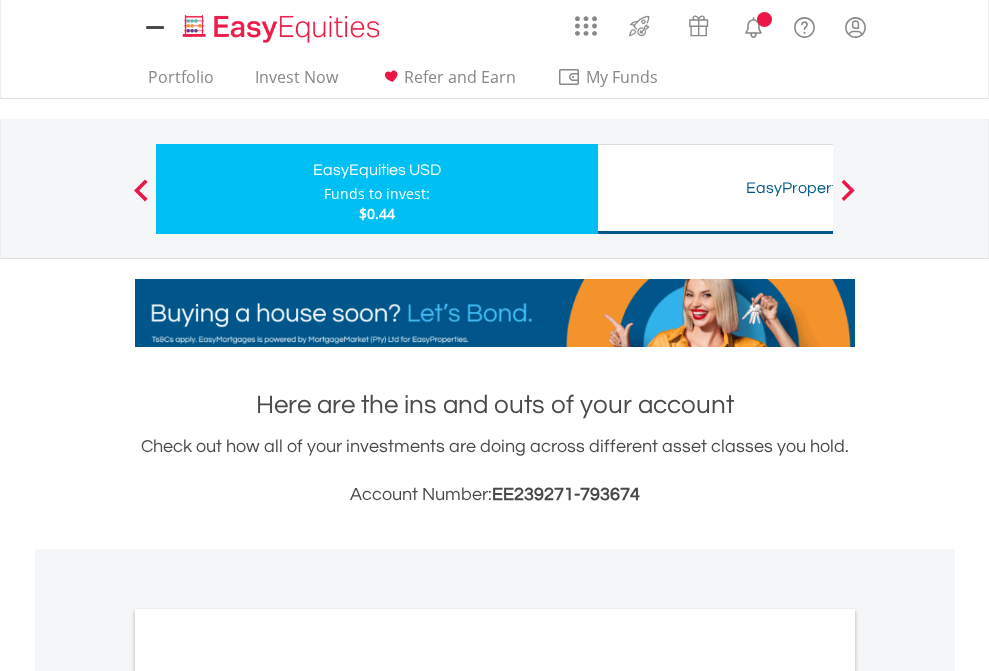 click on "All Holdings" at bounding box center (268, 1096) 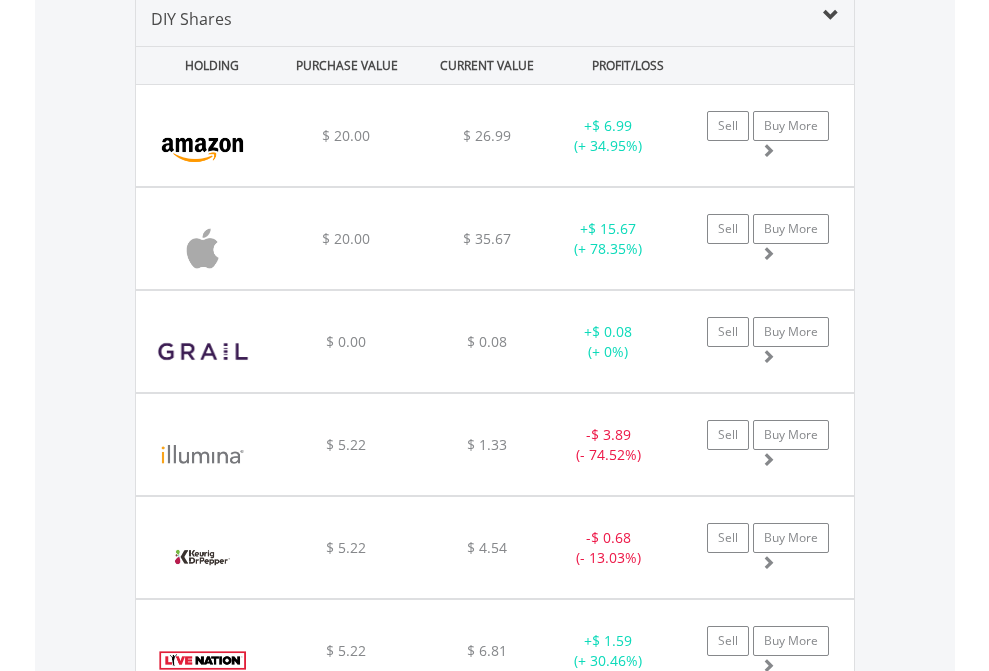 scroll, scrollTop: 1933, scrollLeft: 0, axis: vertical 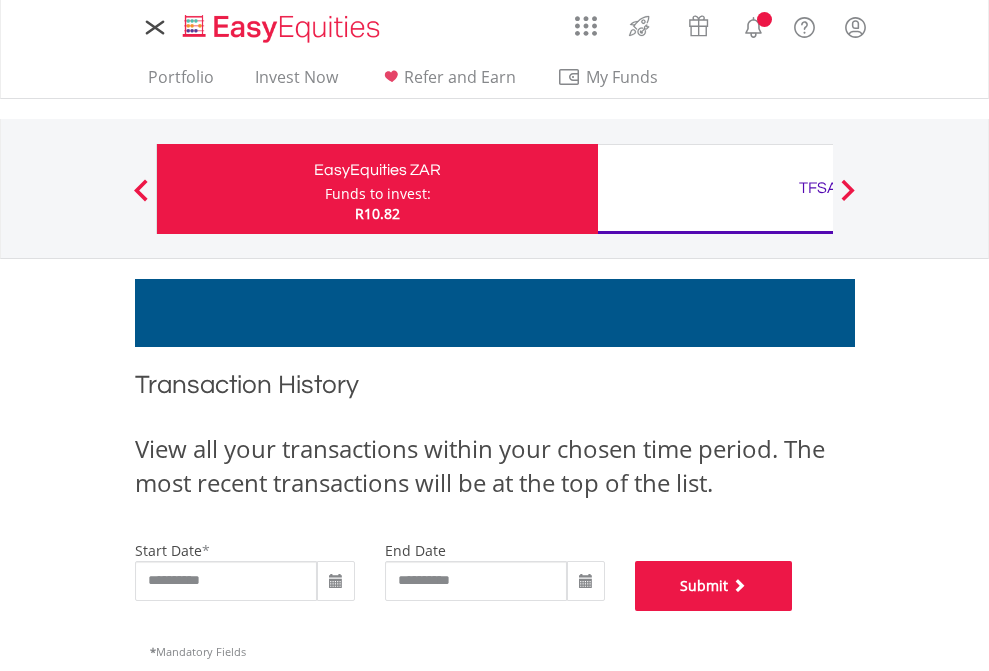 click on "Submit" at bounding box center [714, 586] 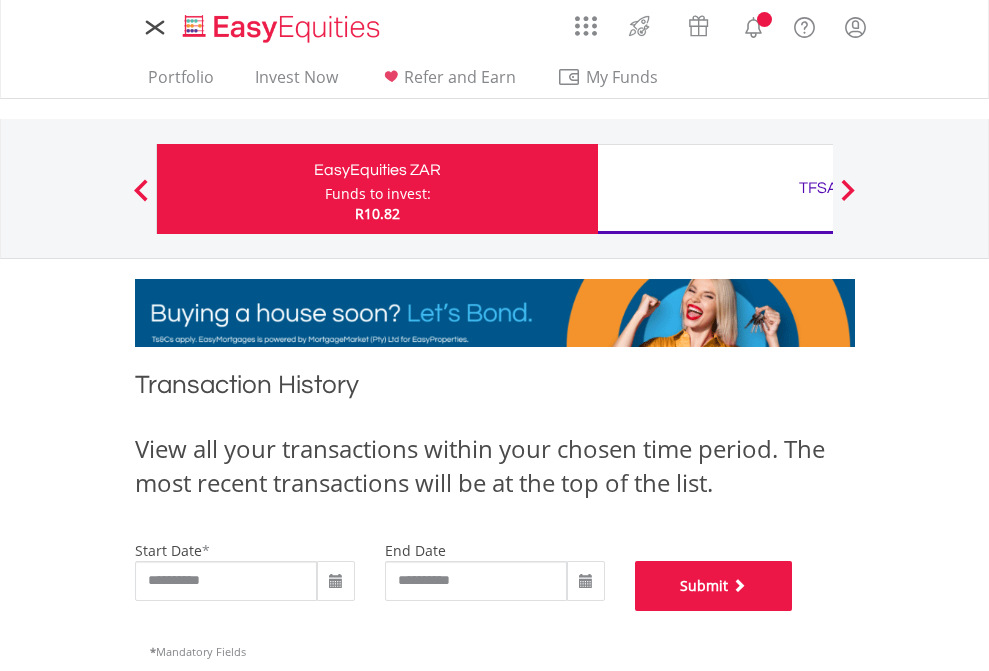 scroll, scrollTop: 811, scrollLeft: 0, axis: vertical 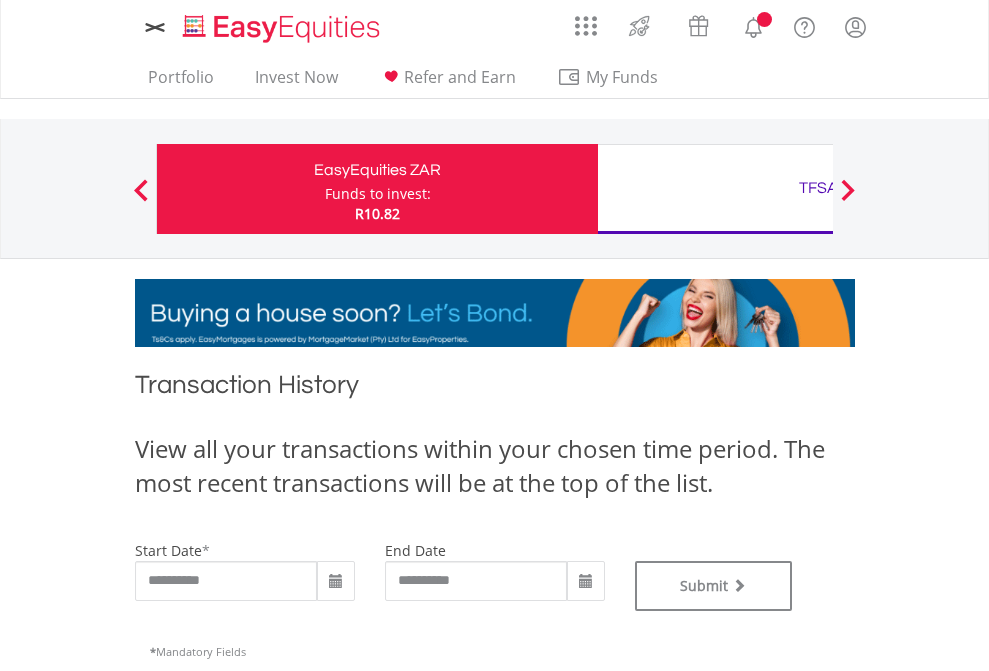 click on "TFSA" at bounding box center [818, 188] 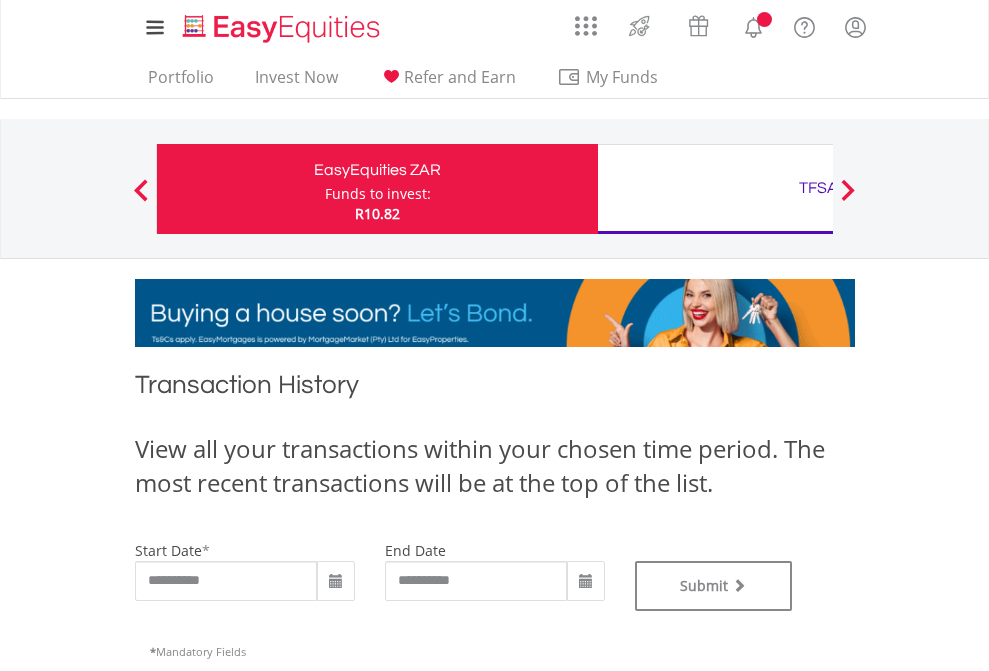 type on "**********" 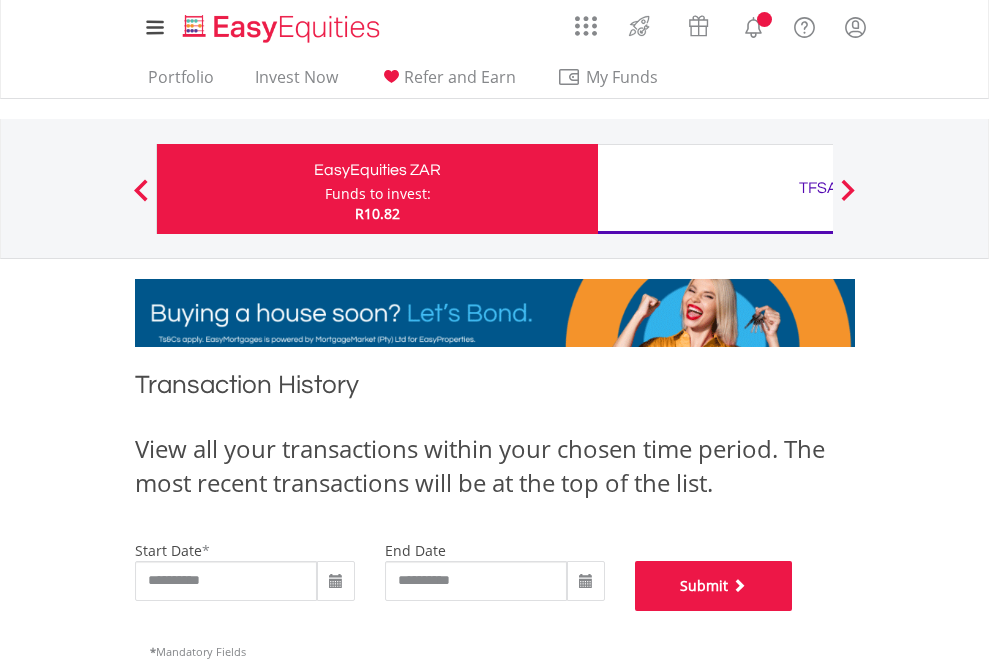 click on "Submit" at bounding box center (714, 586) 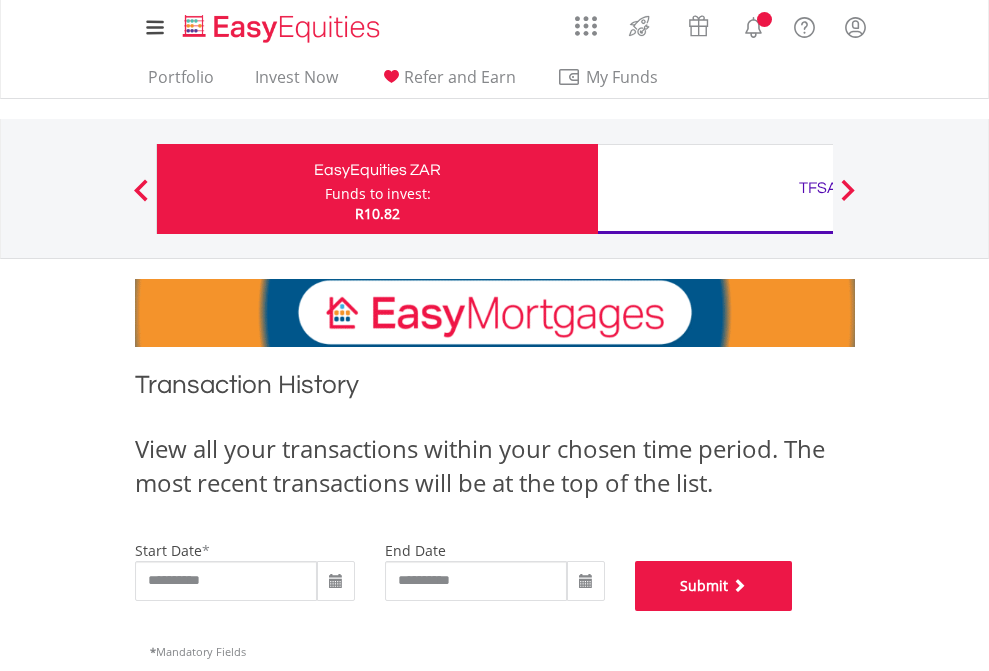 scroll, scrollTop: 811, scrollLeft: 0, axis: vertical 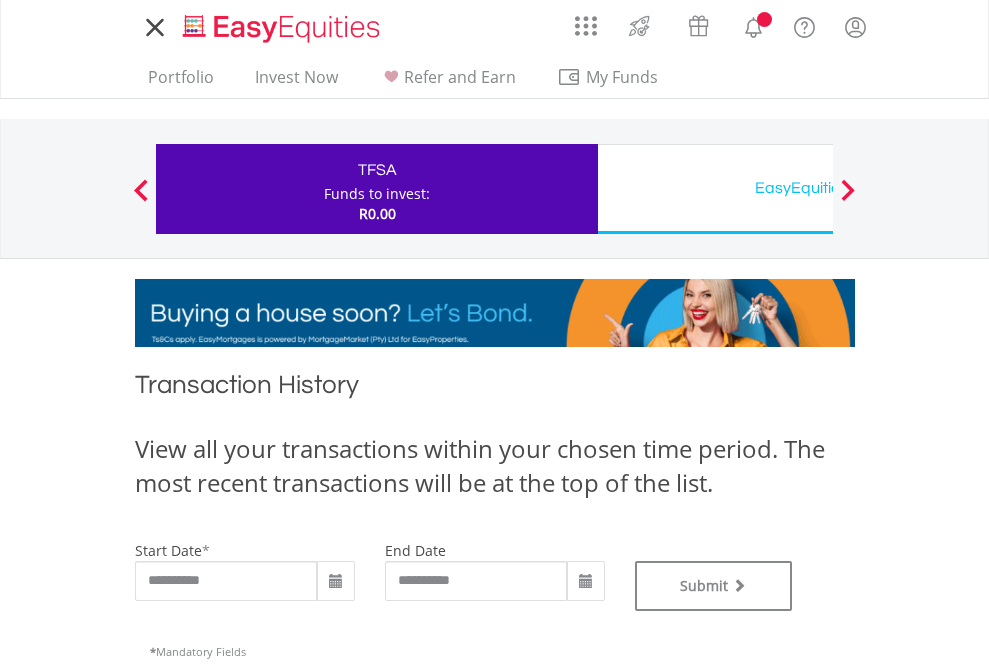 click on "EasyEquities USD" at bounding box center (818, 188) 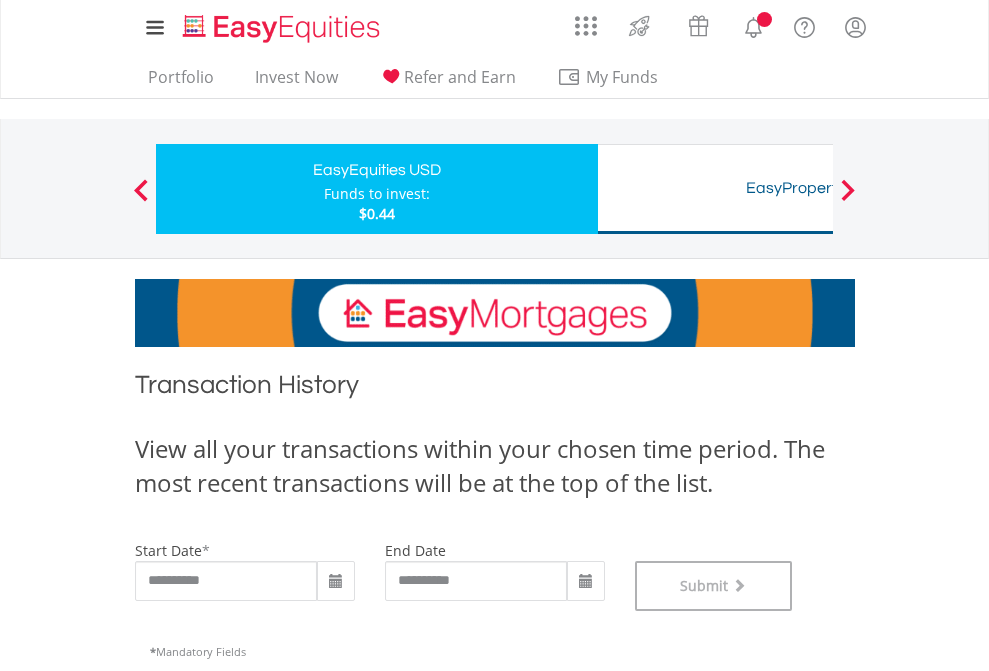 scroll, scrollTop: 811, scrollLeft: 0, axis: vertical 